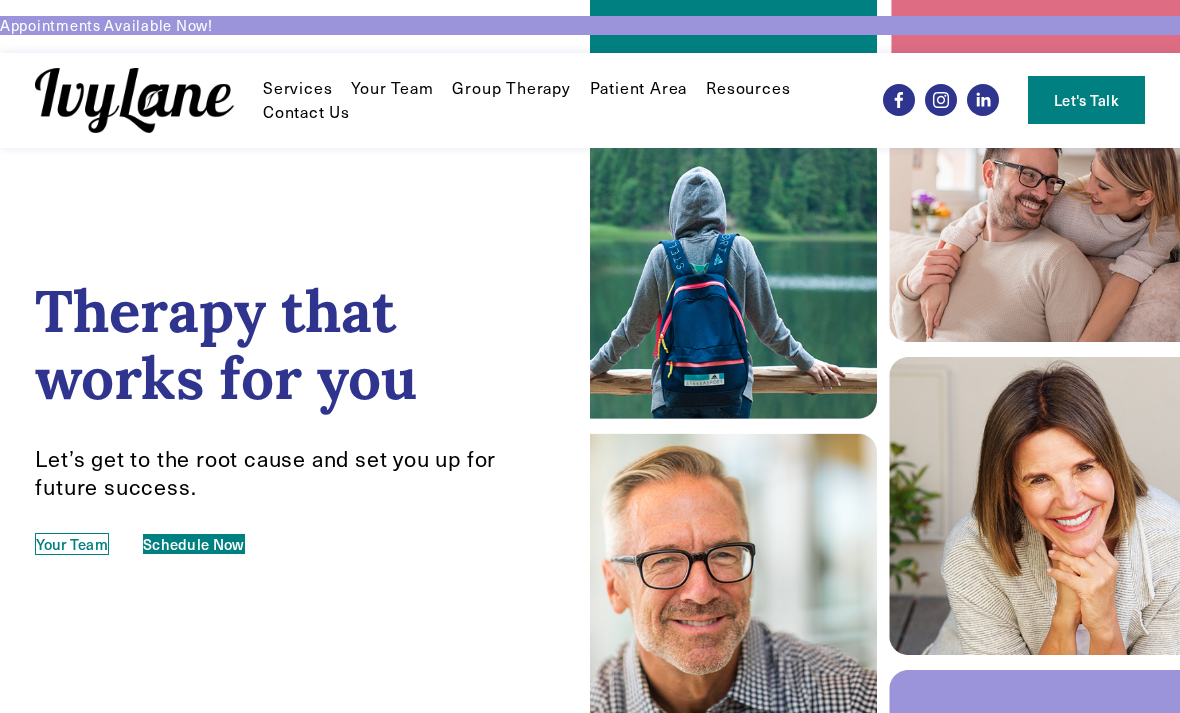 scroll, scrollTop: 0, scrollLeft: 0, axis: both 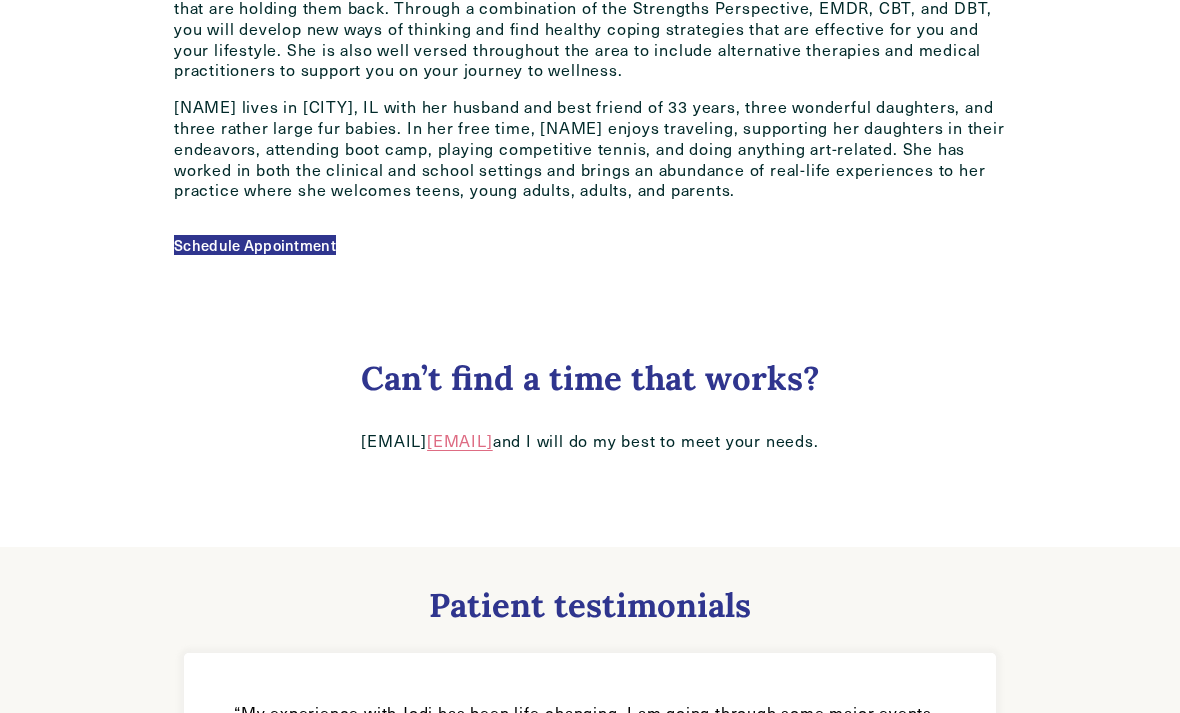 click on "Schedule Appointment" at bounding box center [255, 245] 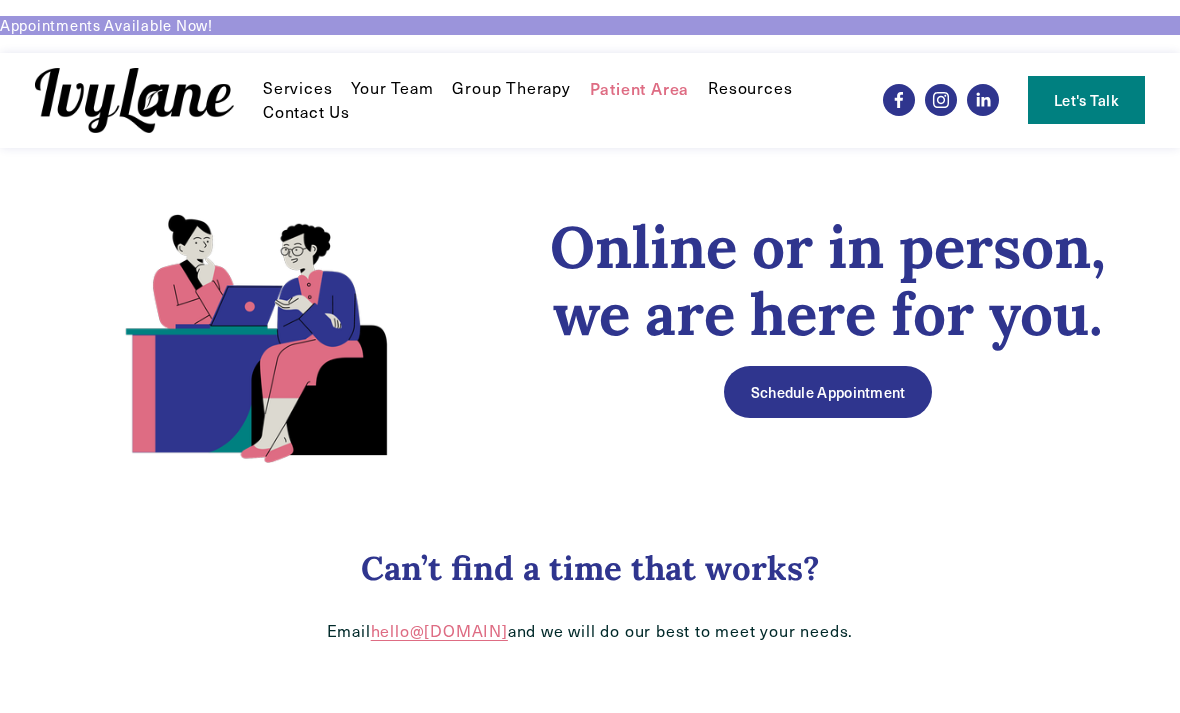 scroll, scrollTop: 0, scrollLeft: 0, axis: both 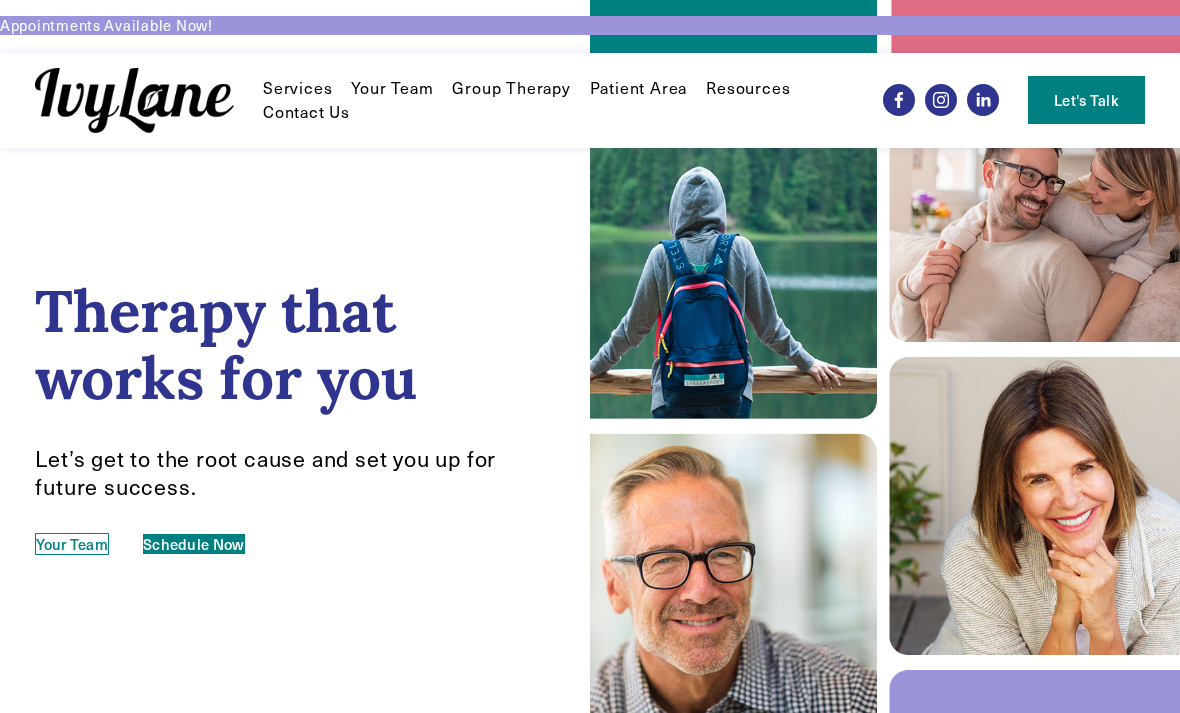 click on "Schedule Now" at bounding box center [194, 544] 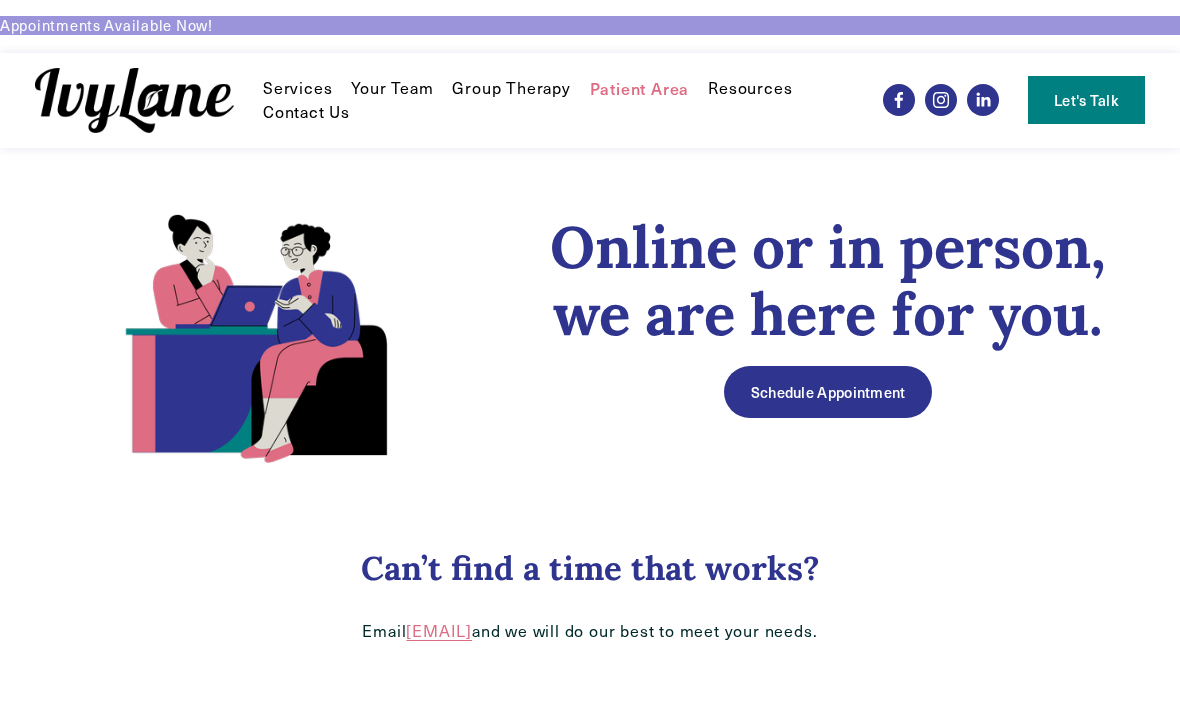 scroll, scrollTop: 0, scrollLeft: 0, axis: both 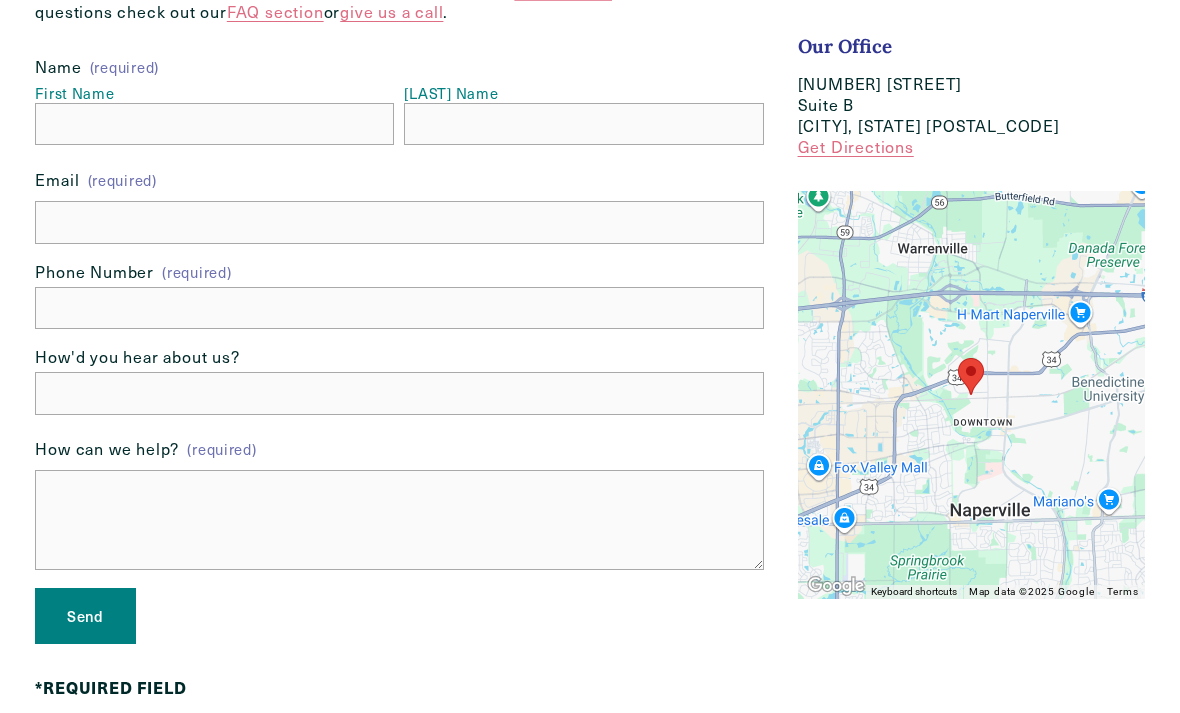 click on "First Name" at bounding box center [214, 124] 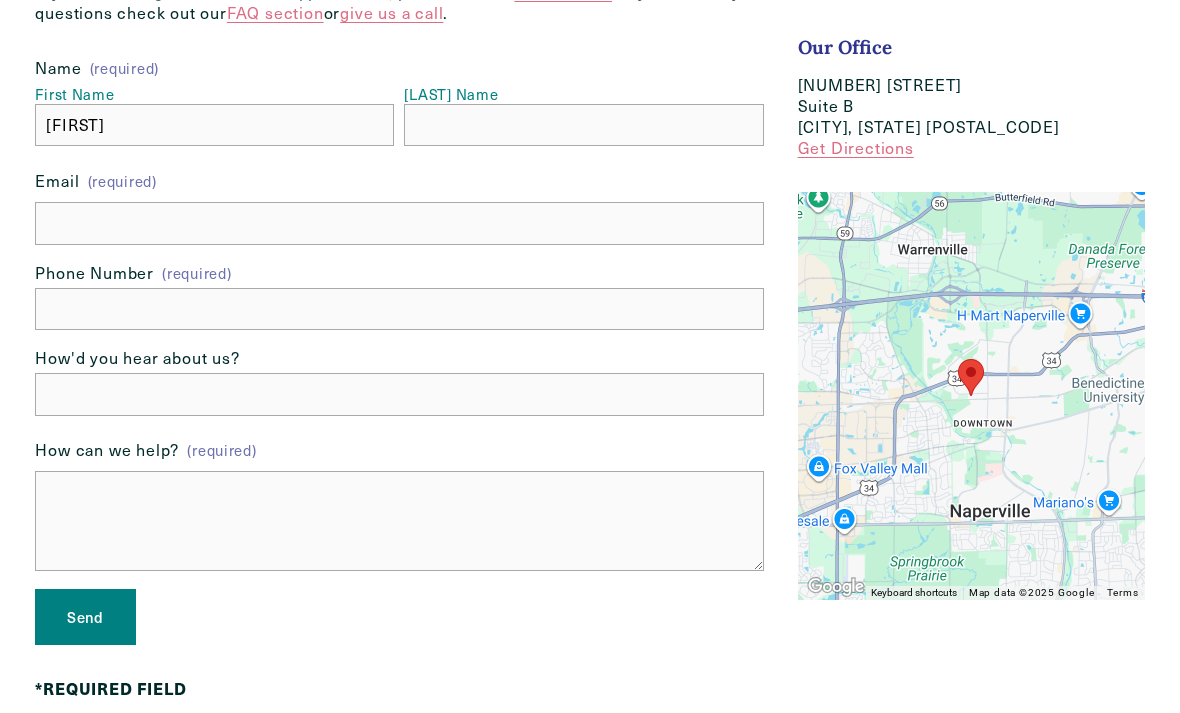 type on "[FIRST]" 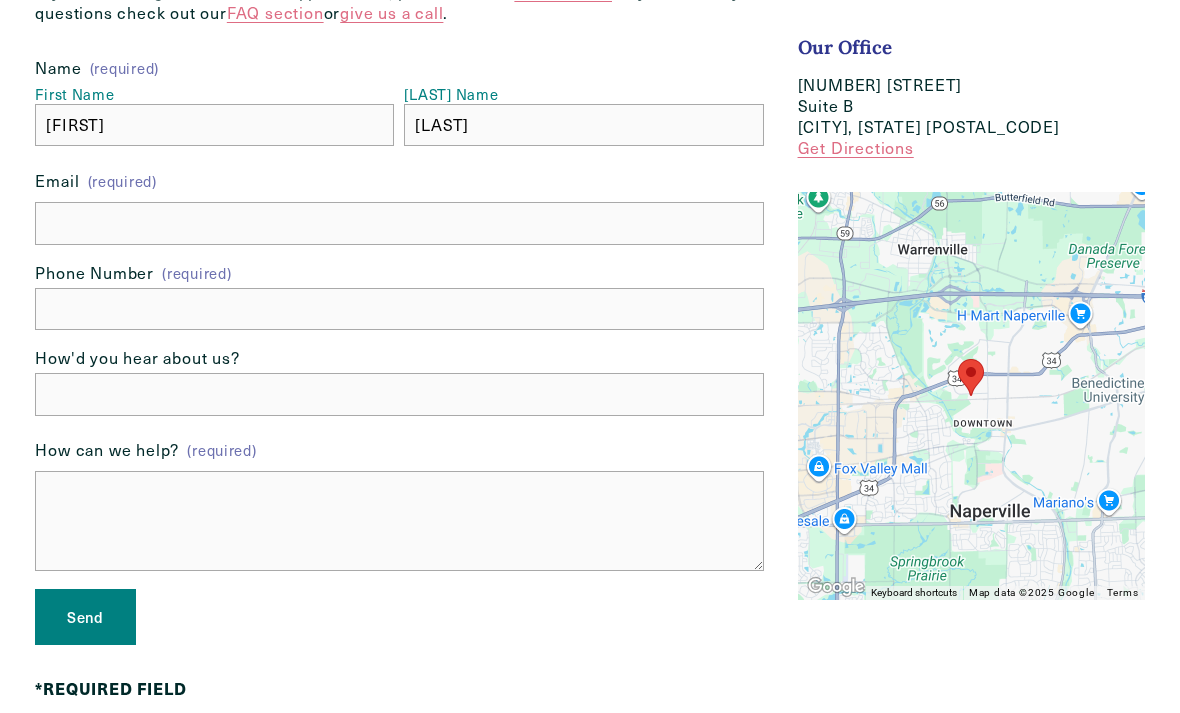type on "[LAST]" 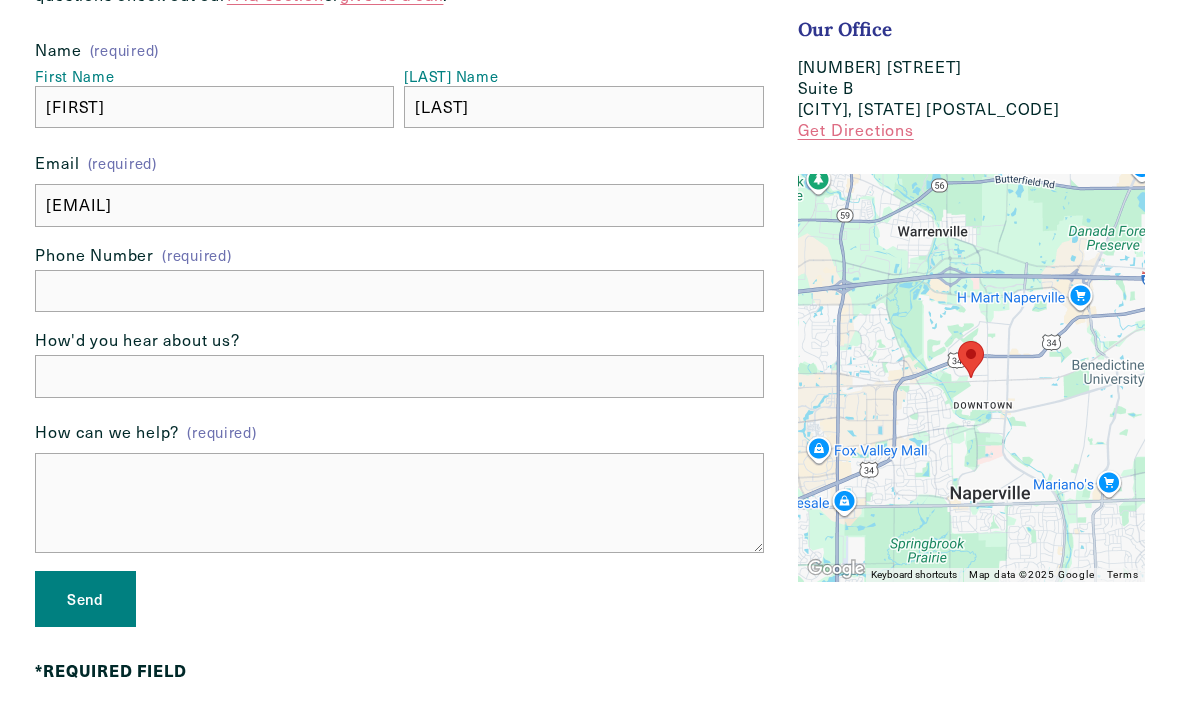 type on "[EMAIL]" 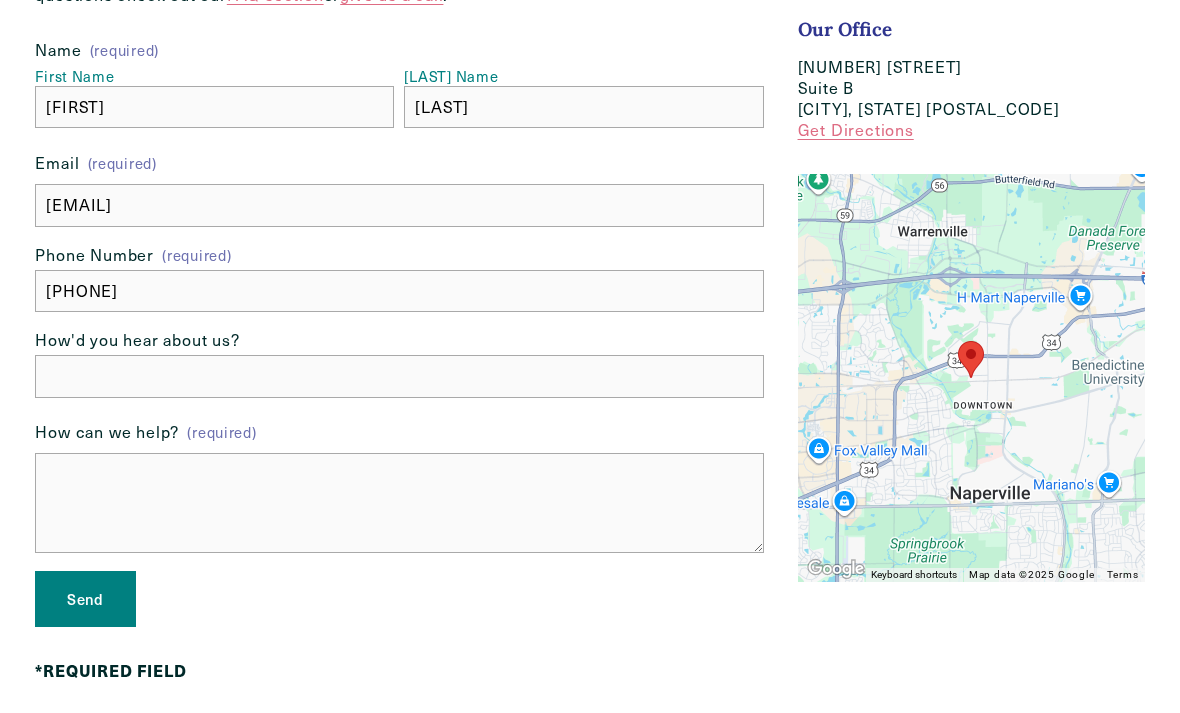 type on "[PHONE]" 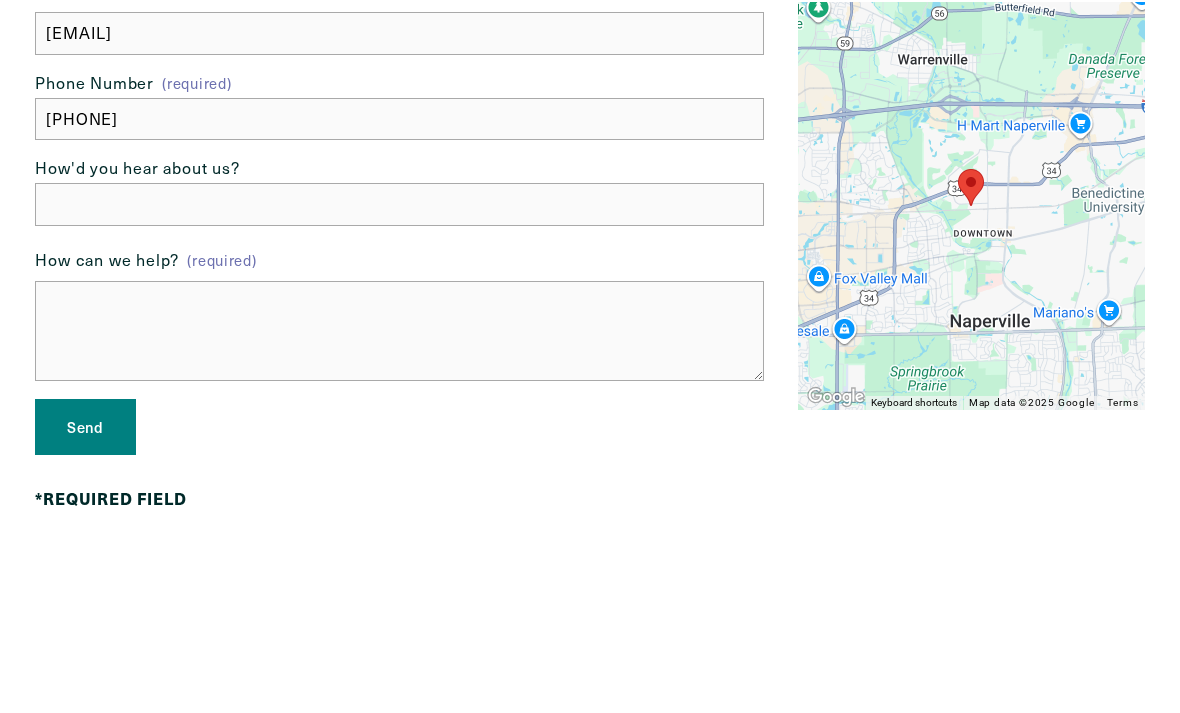 click on "How'd you hear about us?" at bounding box center (399, 394) 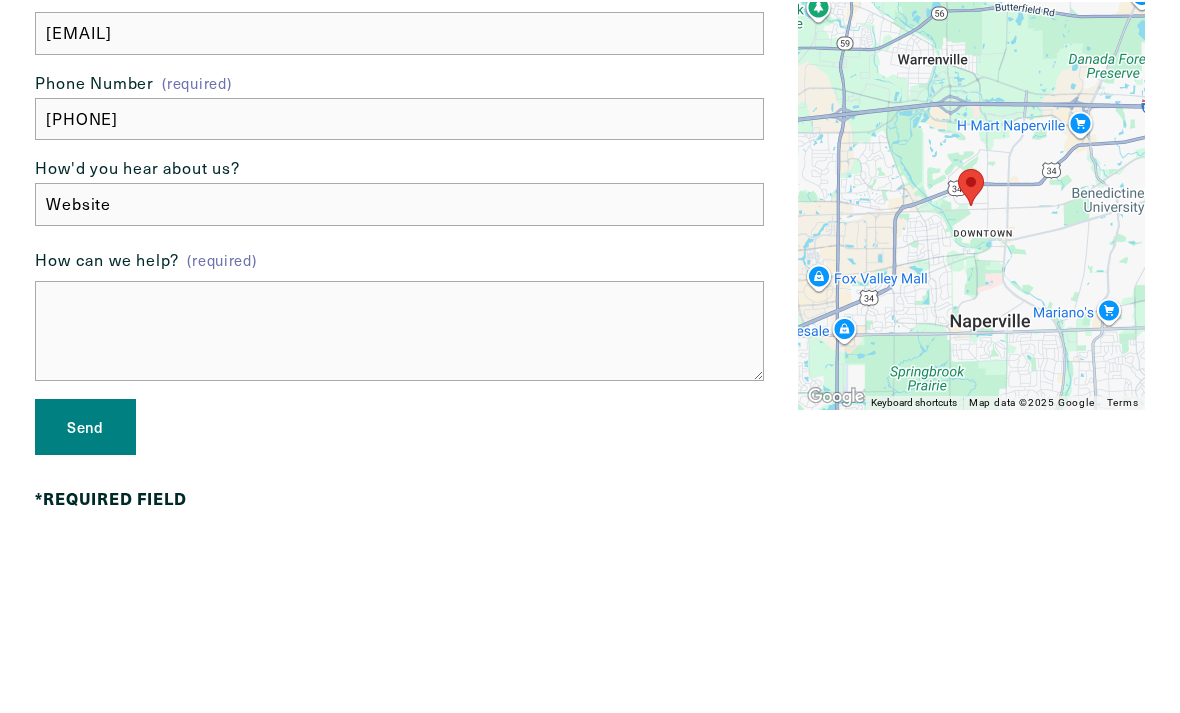 type on "Website" 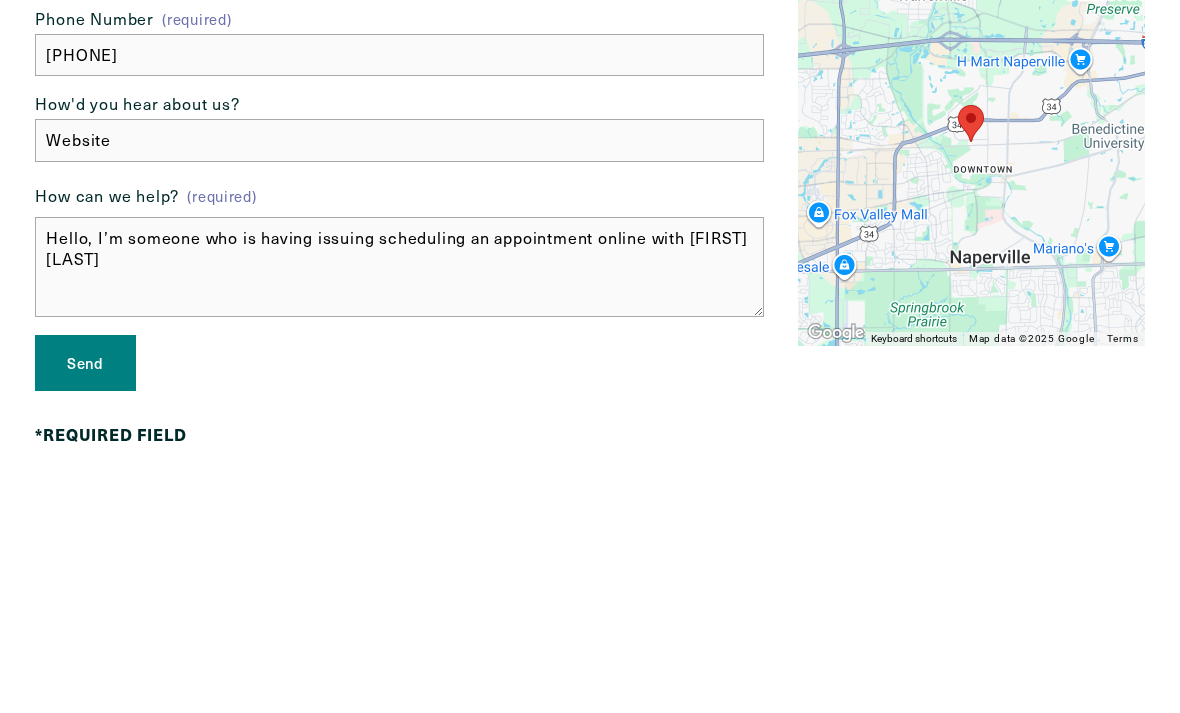 scroll, scrollTop: 540, scrollLeft: 0, axis: vertical 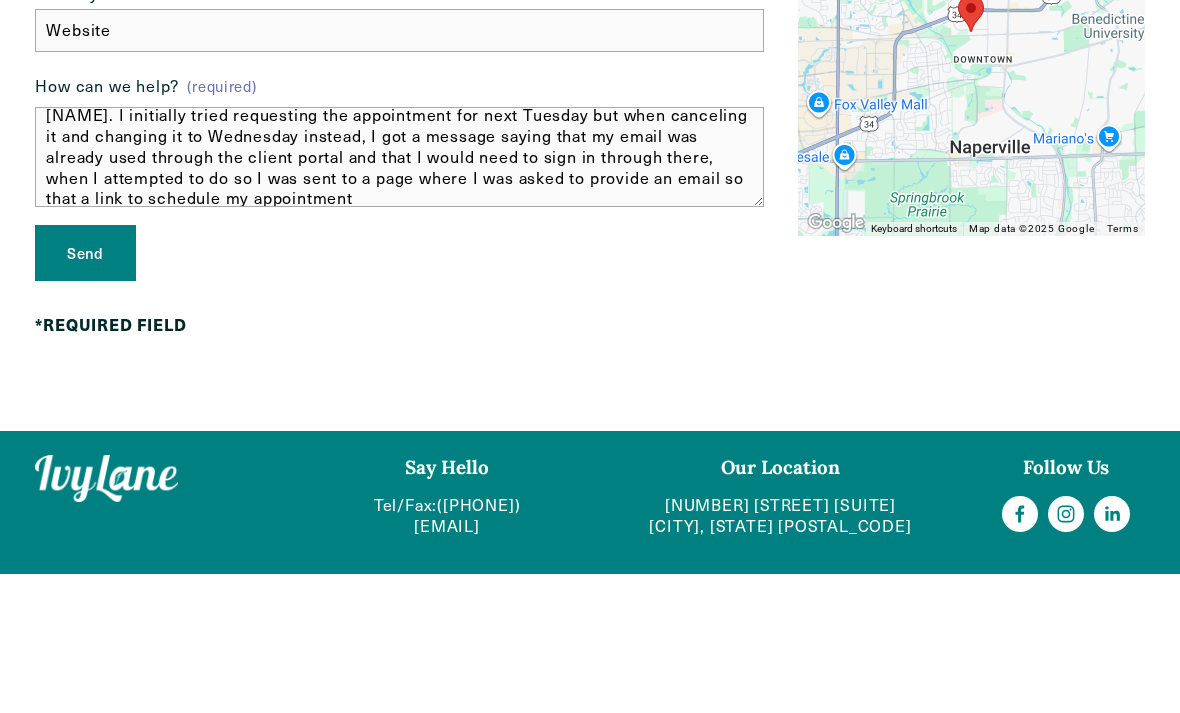 click on "Hello, I’m someone who is having issuing scheduling an appointment online with [NAME]. I initially tried requesting the appointment for next Tuesday but when canceling it and changing it to Wednesday instead, I got a message saying that my email was already used through the client portal and that I would need to sign in through there, when I attempted to do so I was sent to a page where I was asked to provide an email so that a link to schedule my appointment" at bounding box center [399, 296] 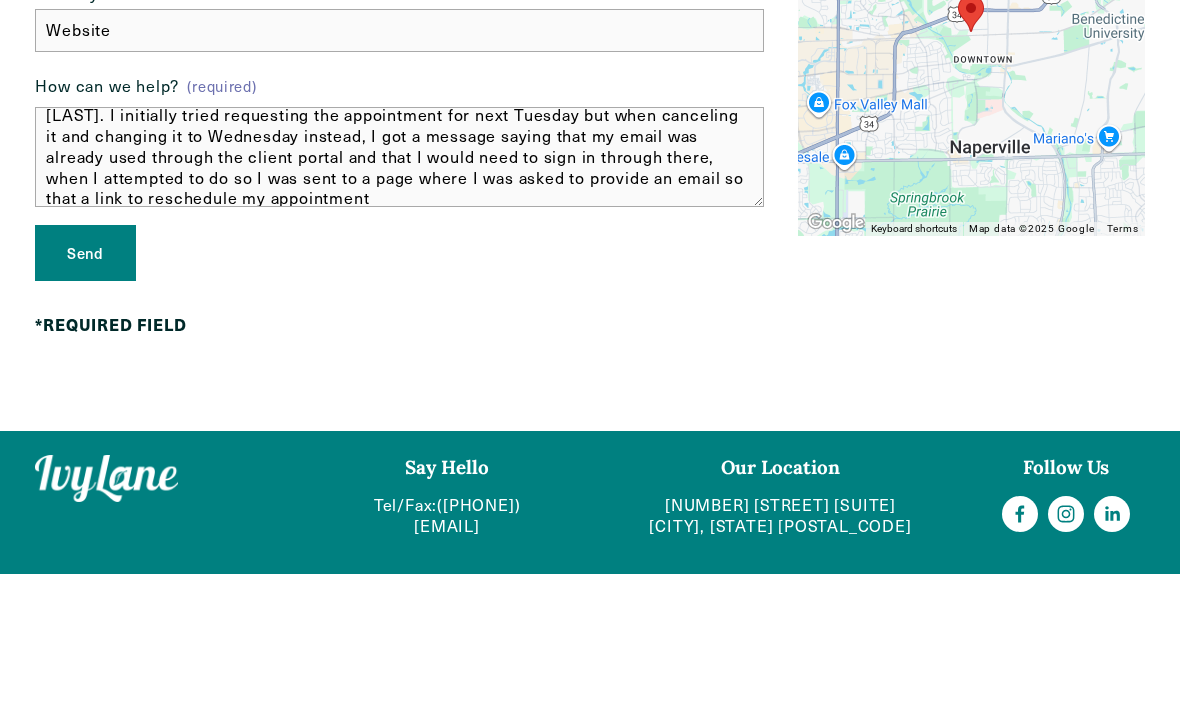 click on "Hello, I’m someone who is having issuing scheduling an appointment online with [FIRST] [LAST]. I initially tried requesting the appointment for next Tuesday but when canceling it and changing it to Wednesday instead, I got a message saying that my email was already used through the client portal and that I would need to sign in through there, when I attempted to do so I was sent to a page where I was asked to provide an email so that a link to reschedule my appointment" at bounding box center (399, 296) 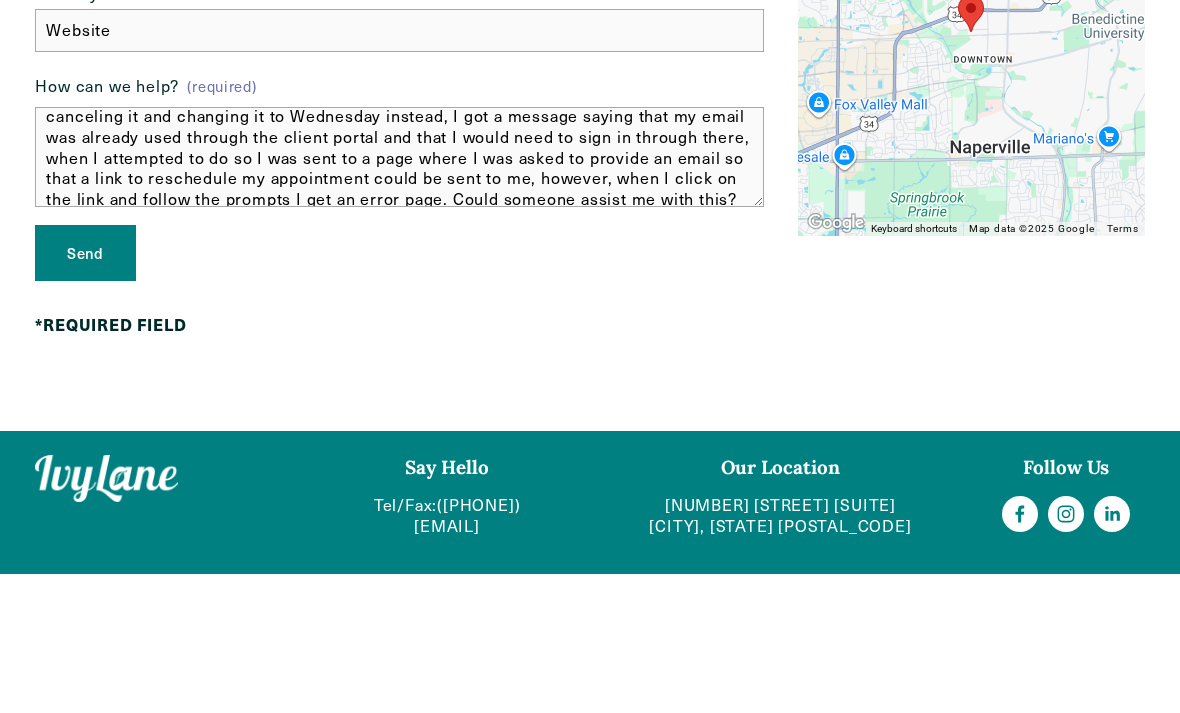scroll, scrollTop: 74, scrollLeft: 0, axis: vertical 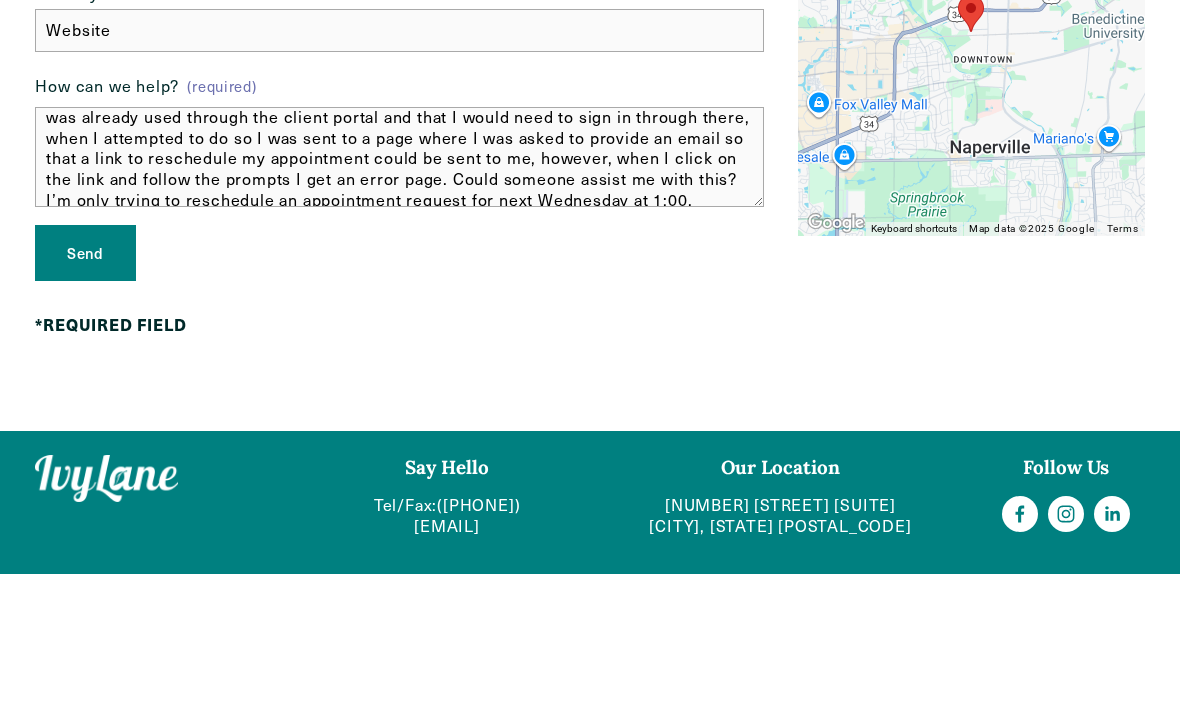 click on "Hello, I’m someone who is having issuing scheduling an appointment online with [PERSON] [LAST]. I initially tried requesting the appointment for next Tuesday but when canceling it and changing it to Wednesday instead, I got a message saying that my email was already used through the client portal and that I would need to sign in through there, when I attempted to do so I was sent to a page where I was asked to provide an email so that a link to reschedule my appointment could be sent to me, however, when I click on the link and follow the prompts I get an error page. Could someone assist me with this? I’m only trying to reschedule an appointment request for next Wednesday at 1:00." at bounding box center (399, 296) 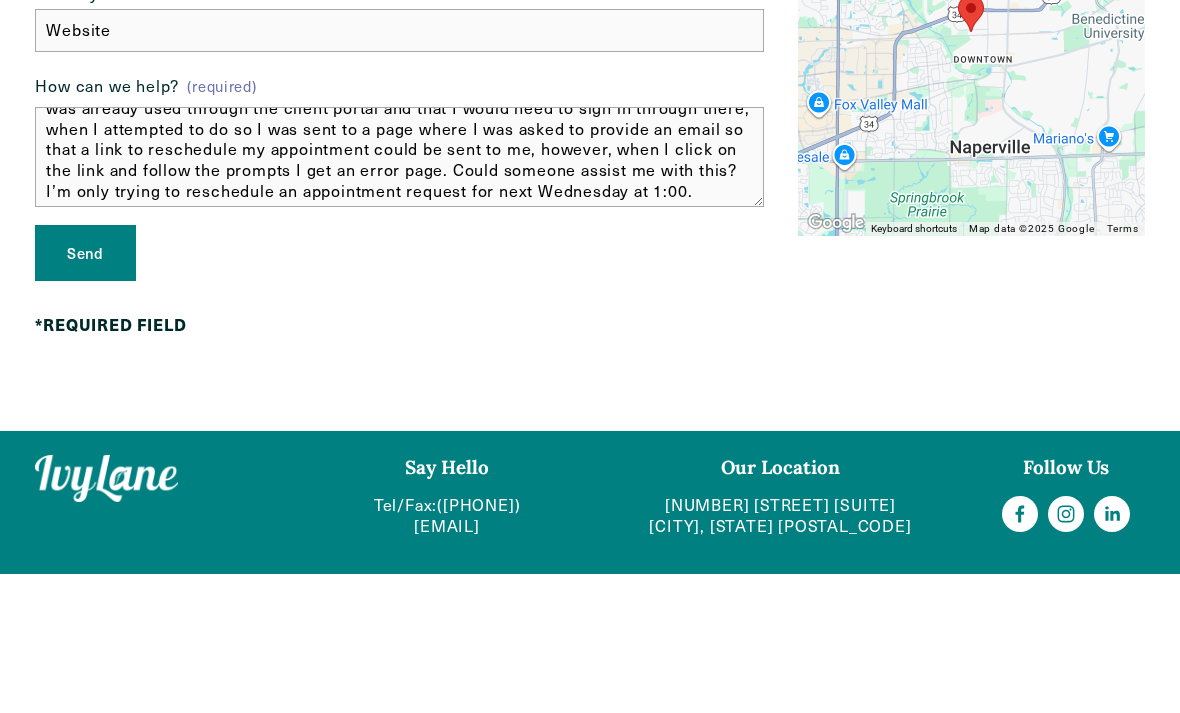 click on "Hello, I’m someone who is having issuing scheduling an appointment online with [PERSON] [LAST]. I initially tried requesting the appointment for next Tuesday but when canceling it and changing it to Wednesday instead, I got a message saying that my email was already used through the client portal and that I would need to sign in through there, when I attempted to do so I was sent to a page where I was asked to provide an email so that a link to reschedule my appointment could be sent to me, however, when I click on the link and follow the prompts I get an error page. Could someone assist me with this? I’m only trying to reschedule an appointment request for next Wednesday at 1:00." at bounding box center (399, 296) 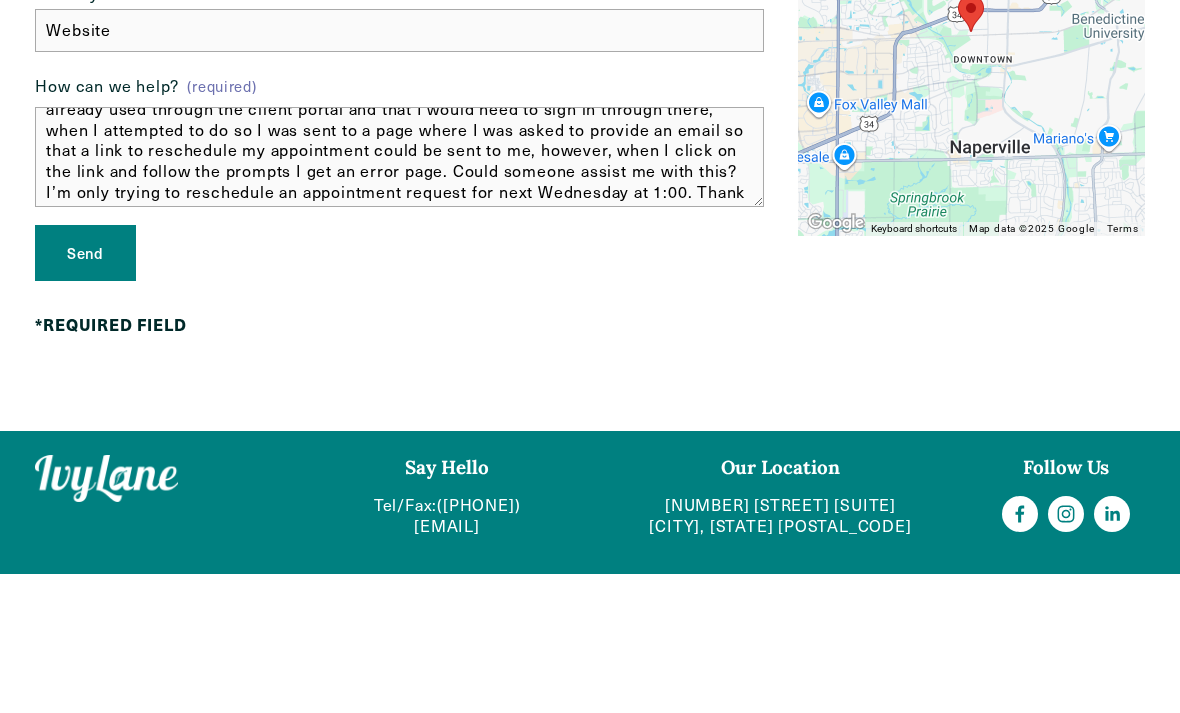 type on "Hello, I’m someone who is having issuing scheduling an appointment online with [NAME]. I initially tried requesting the appointment for next Tuesday but when canceling it and changing it to Wednesday instead, I got a message saying that my email was already used through the client portal and that I would need to sign in through there, when I attempted to do so I was sent to a page where I was asked to provide an email so that a link to reschedule my appointment could be sent to me, however, when I click on the link and follow the prompts I get an error page. Could someone assist me with this? I’m only trying to reschedule an appointment request for next Wednesday at 1:00. Thank you!" 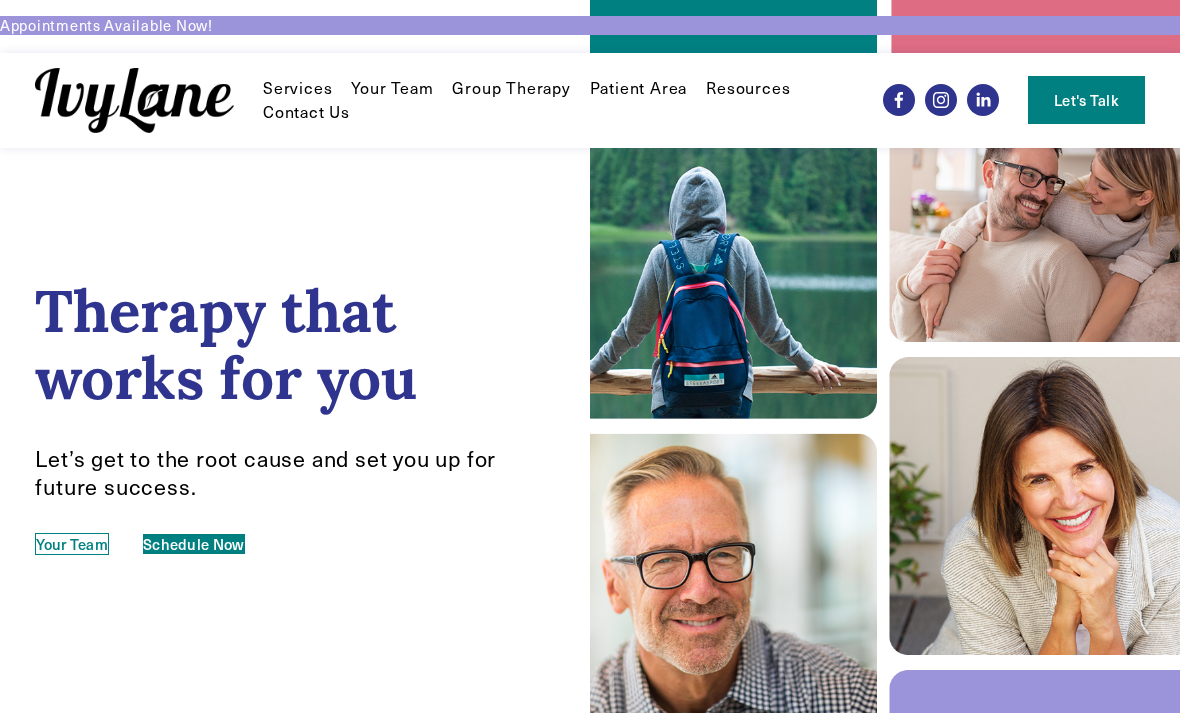 scroll, scrollTop: 0, scrollLeft: 0, axis: both 